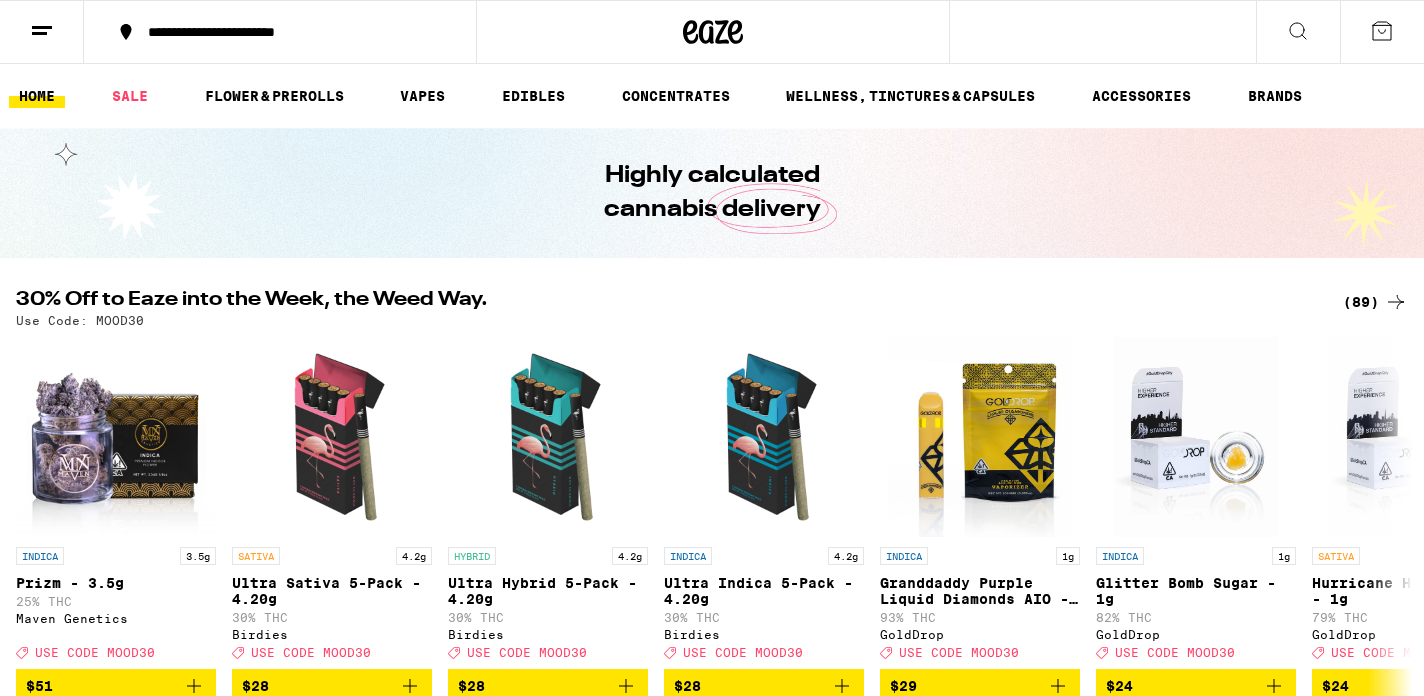 scroll, scrollTop: 0, scrollLeft: 0, axis: both 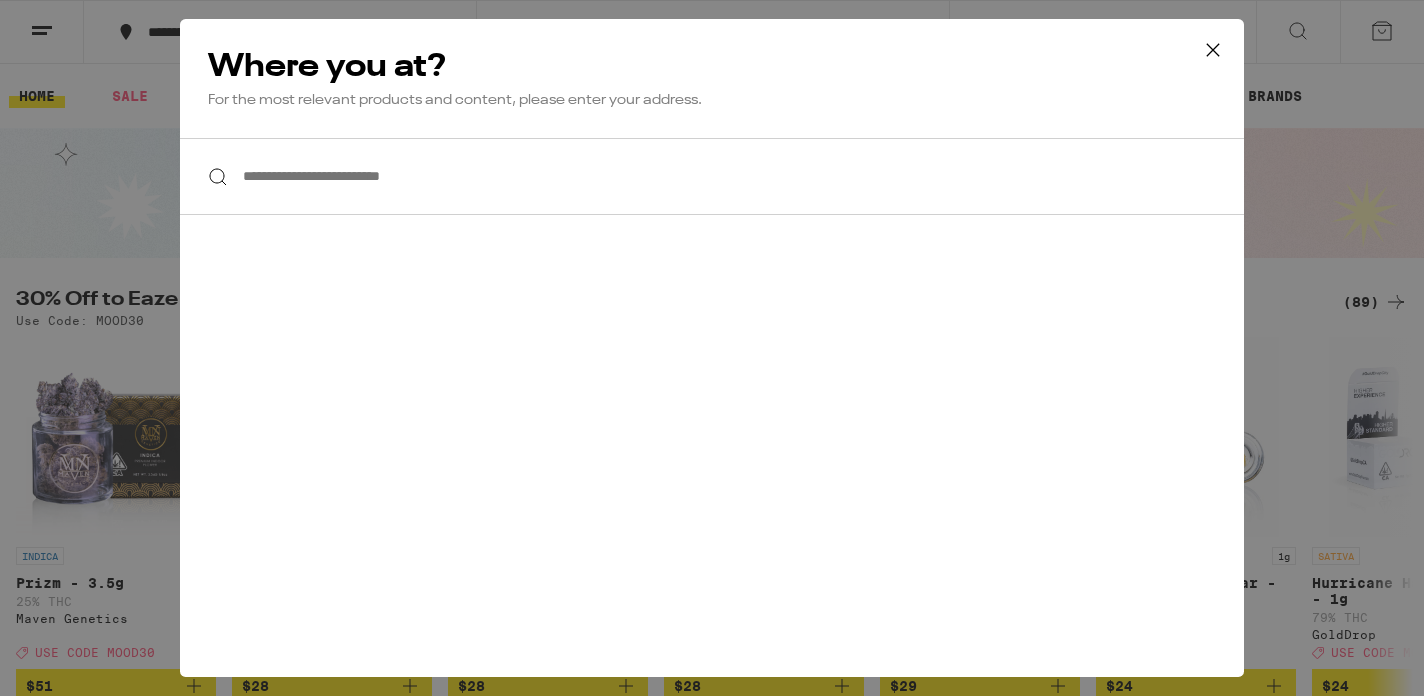 click on "**********" at bounding box center (712, 176) 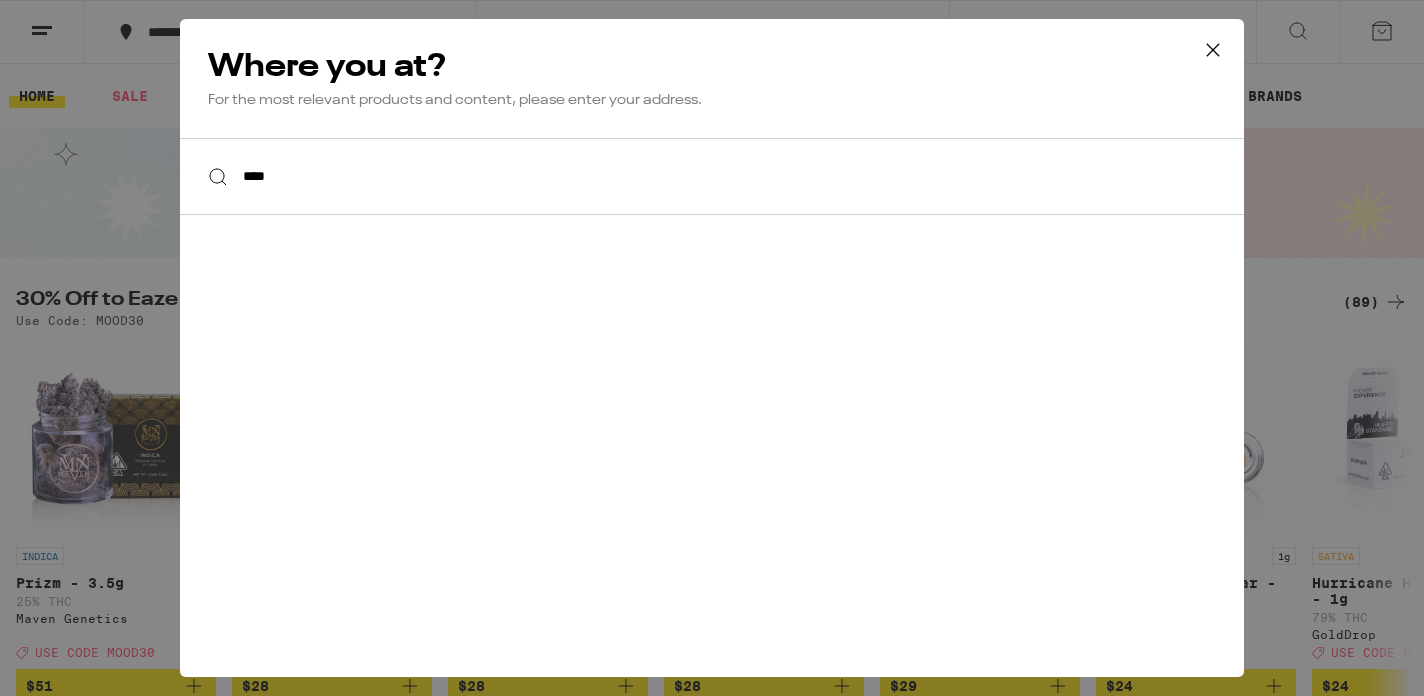 scroll, scrollTop: 0, scrollLeft: 0, axis: both 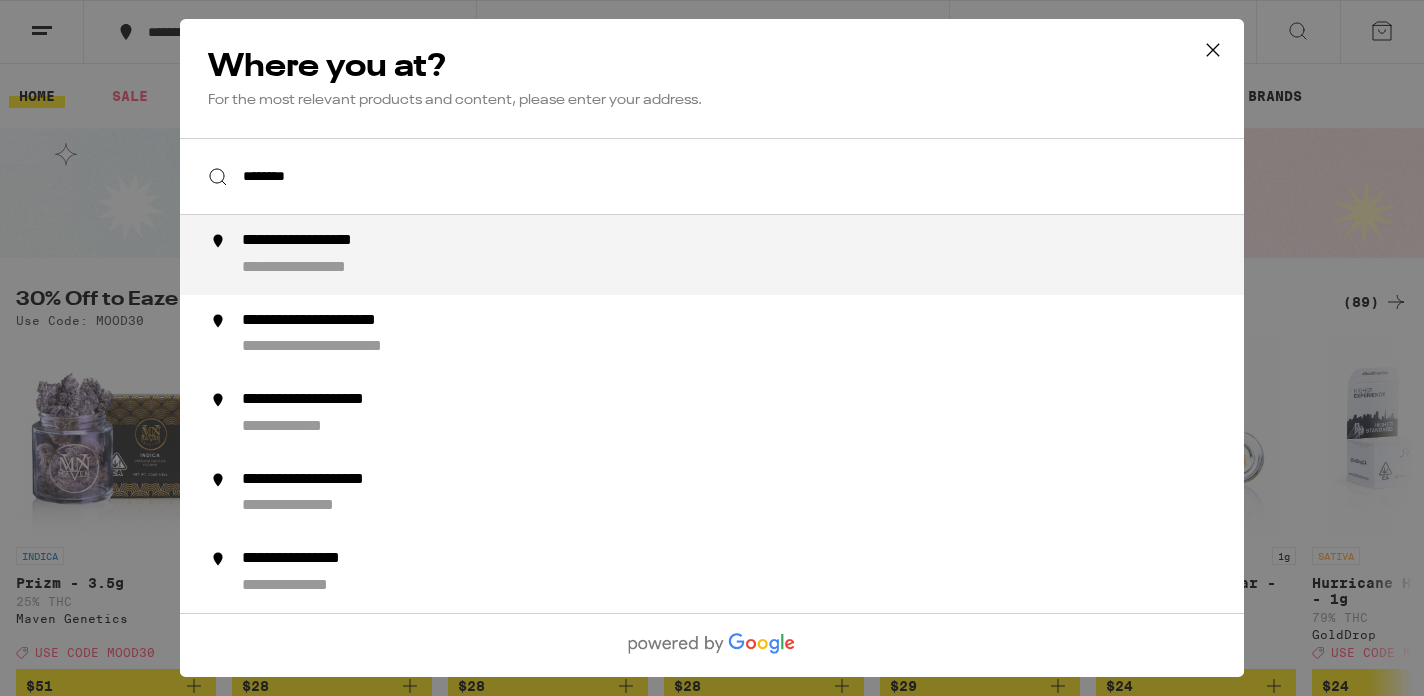 click on "**********" at bounding box center [330, 268] 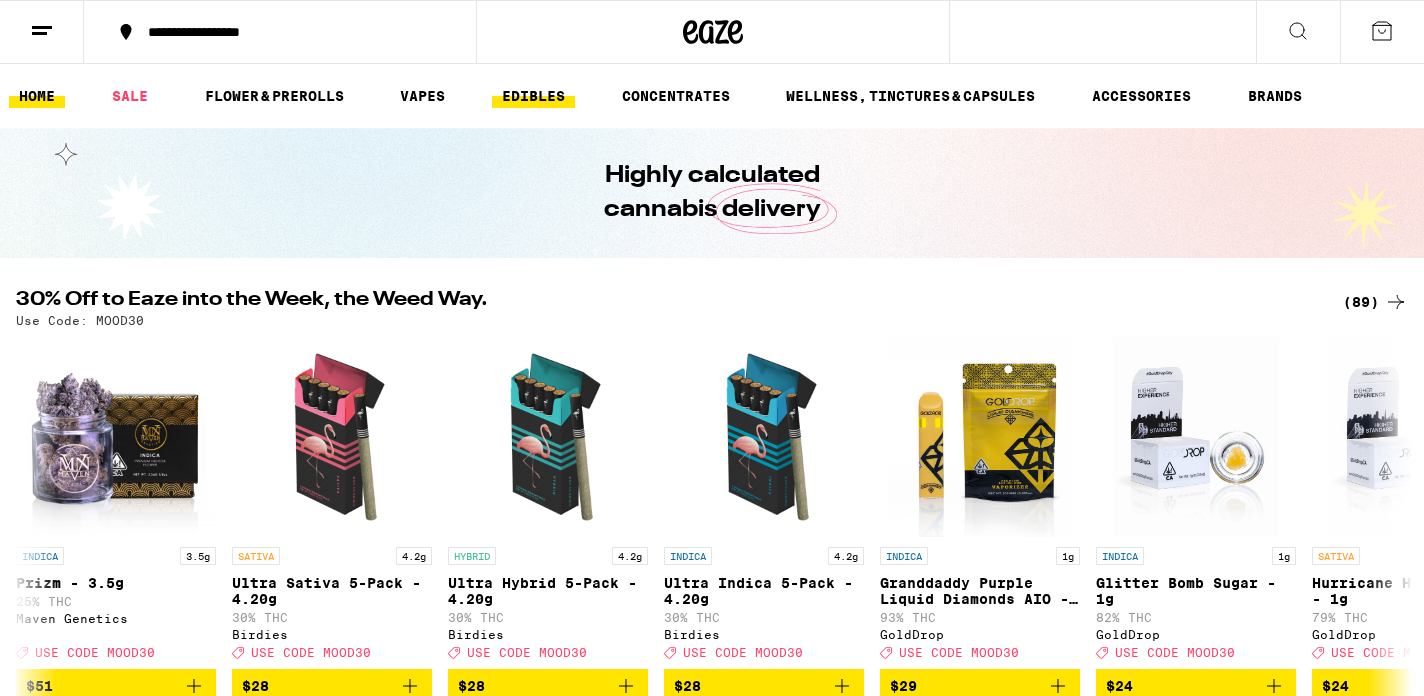 click on "EDIBLES" at bounding box center [533, 96] 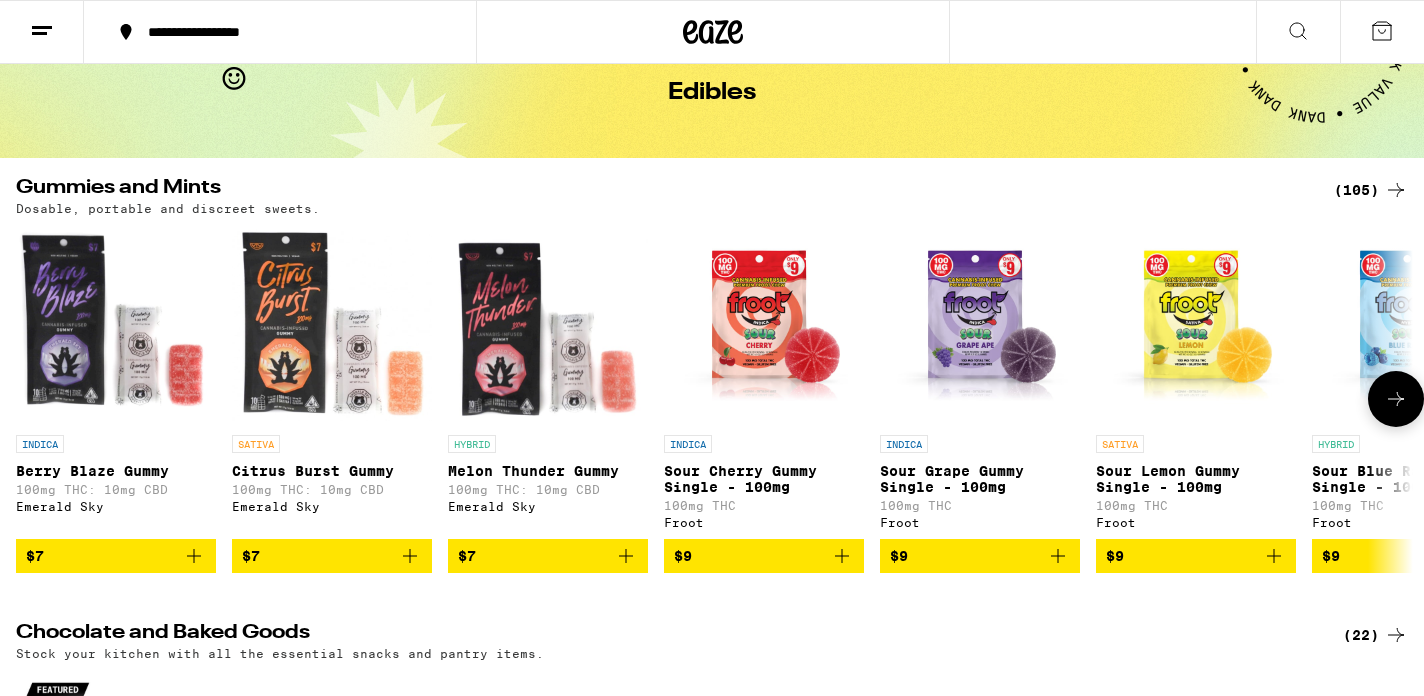 scroll, scrollTop: 97, scrollLeft: 0, axis: vertical 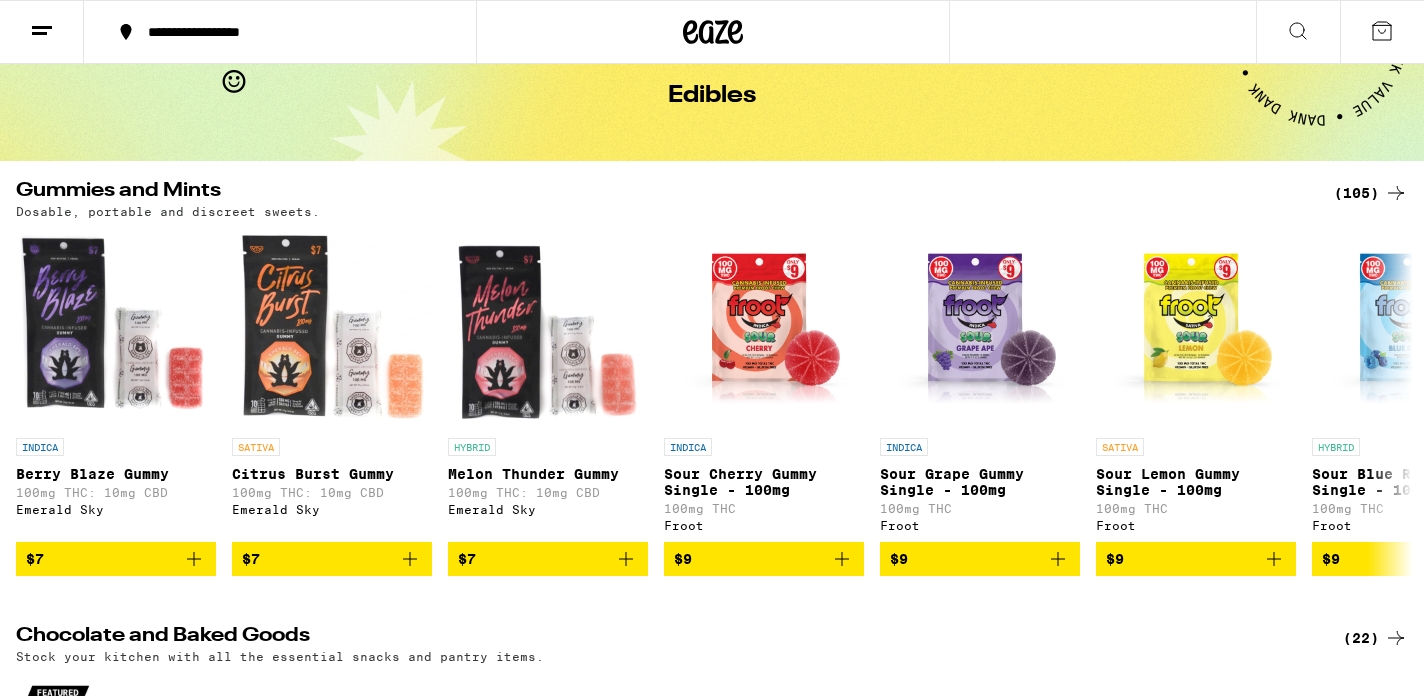 click 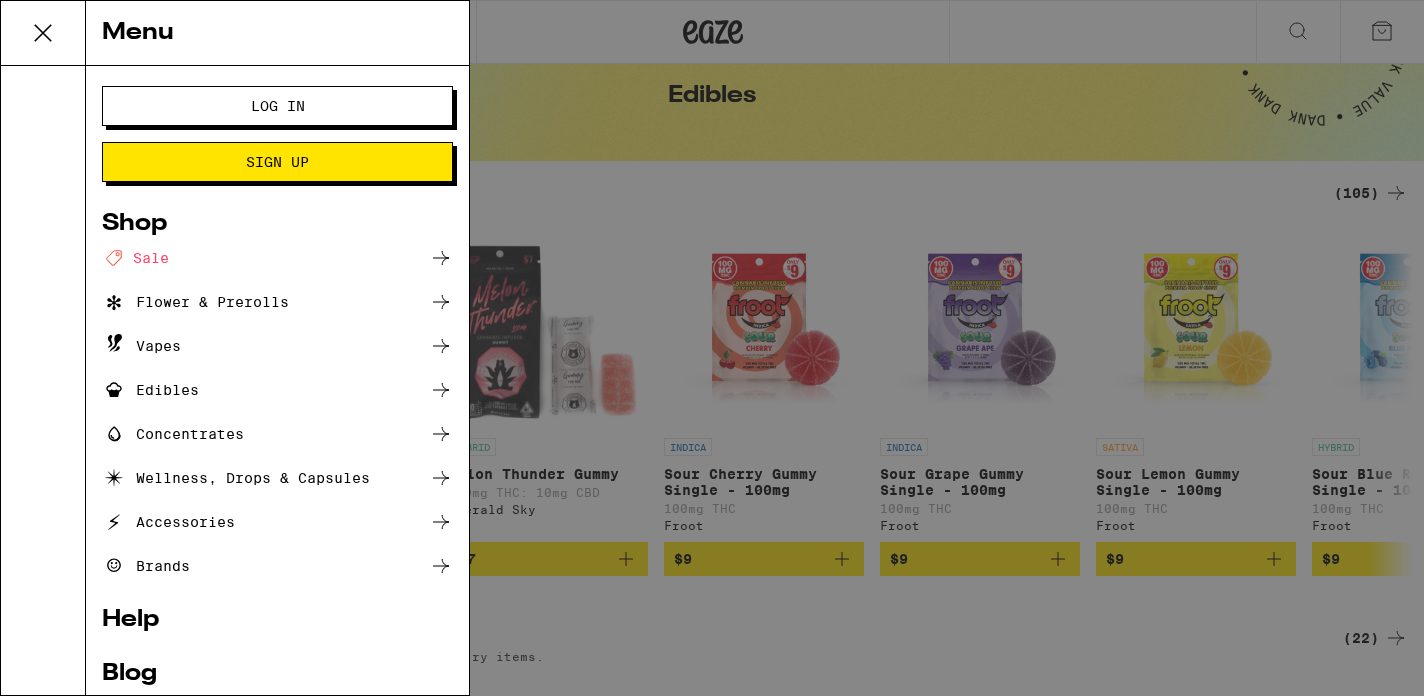 click on "Edibles" at bounding box center [277, 390] 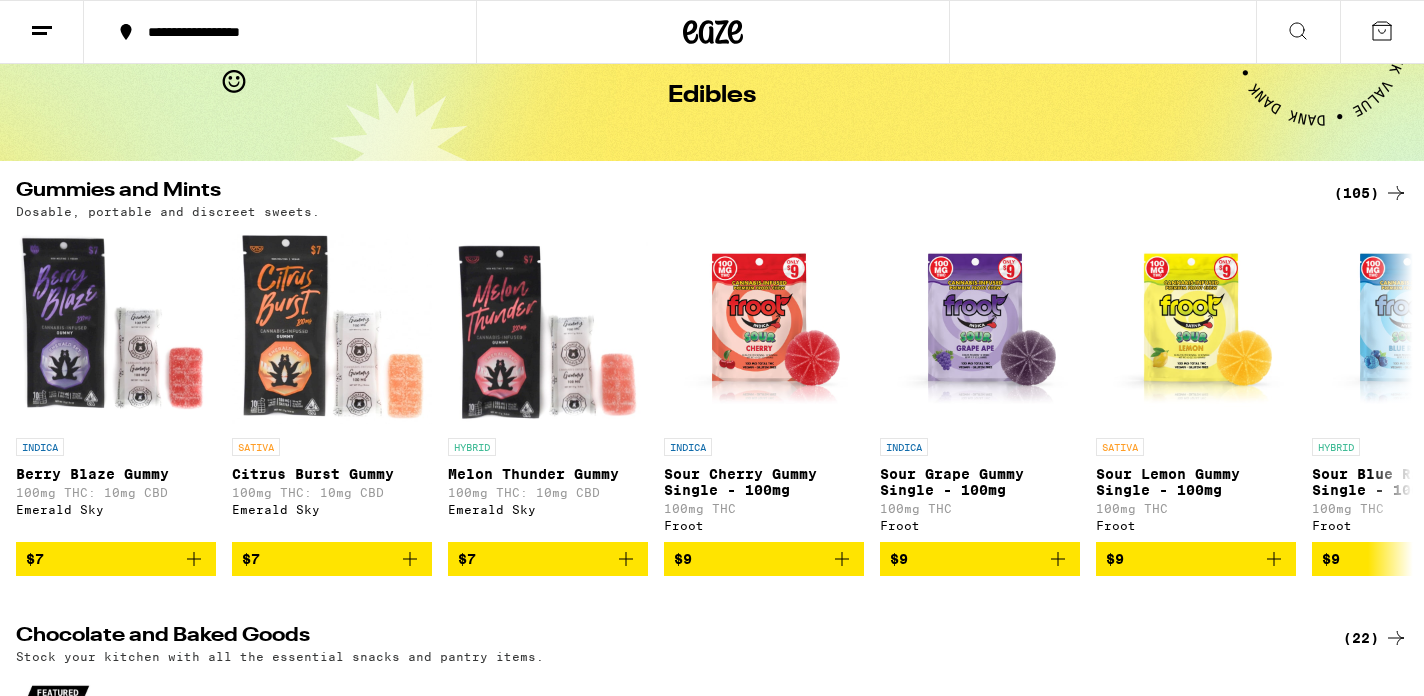 scroll, scrollTop: 0, scrollLeft: 0, axis: both 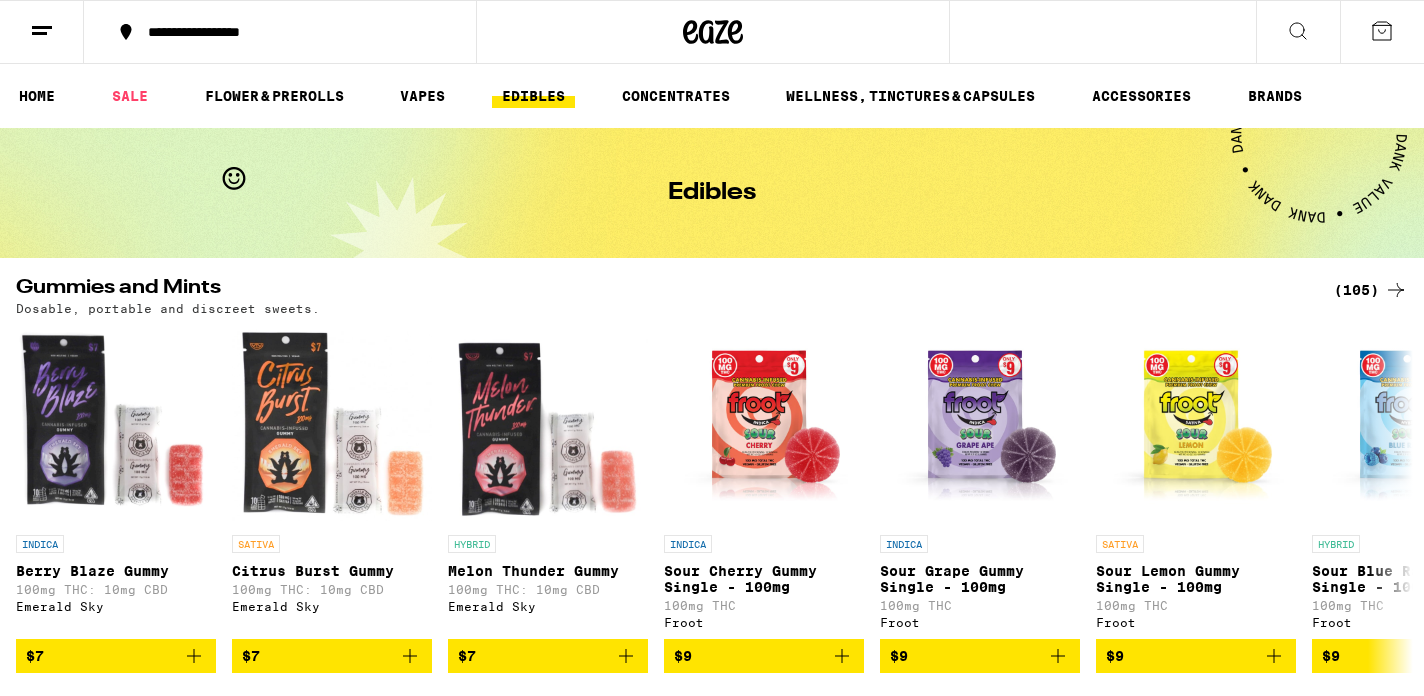 click 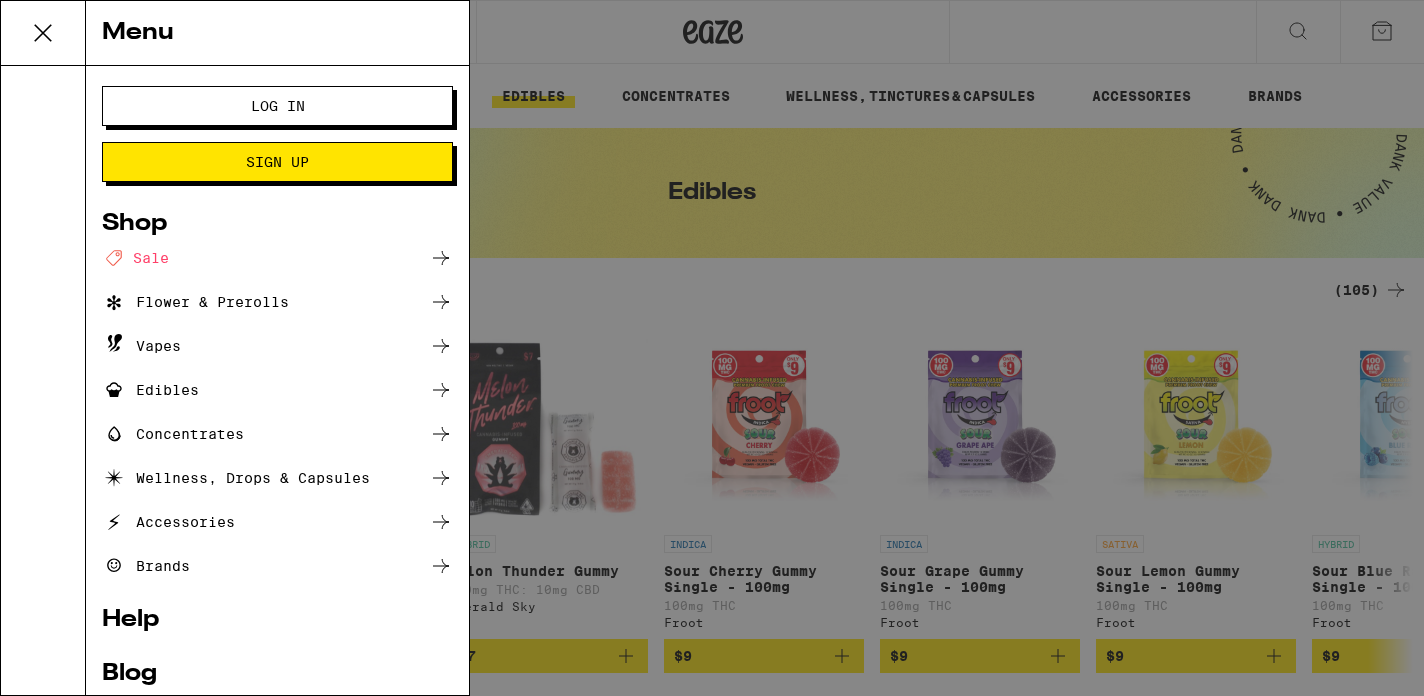 click 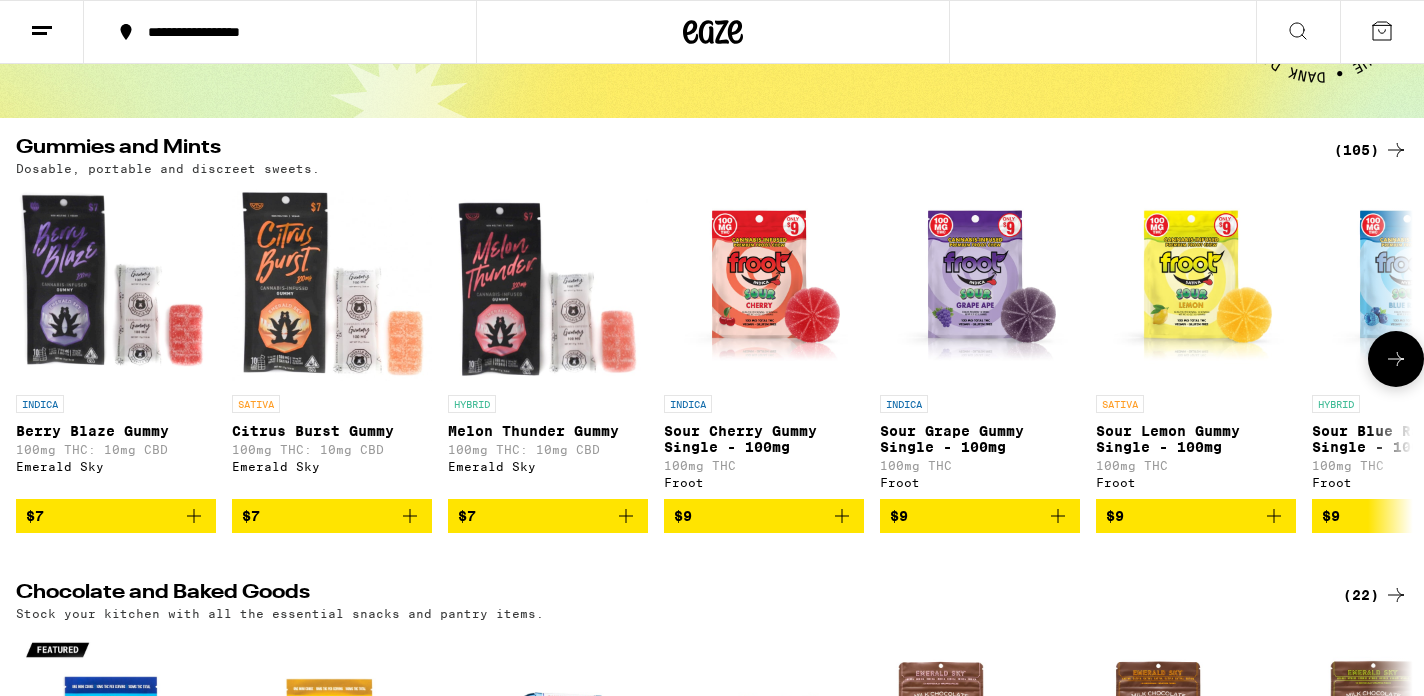 scroll, scrollTop: 144, scrollLeft: 0, axis: vertical 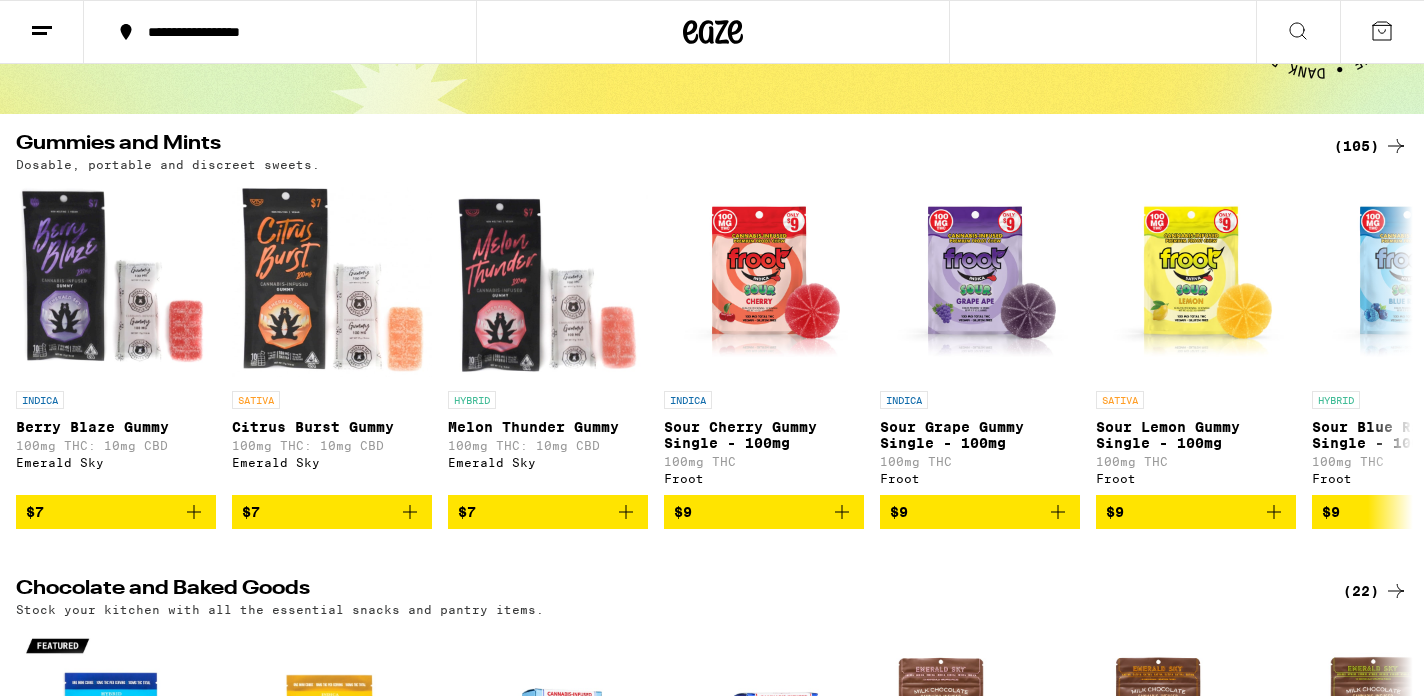 click on "(105)" at bounding box center (1371, 146) 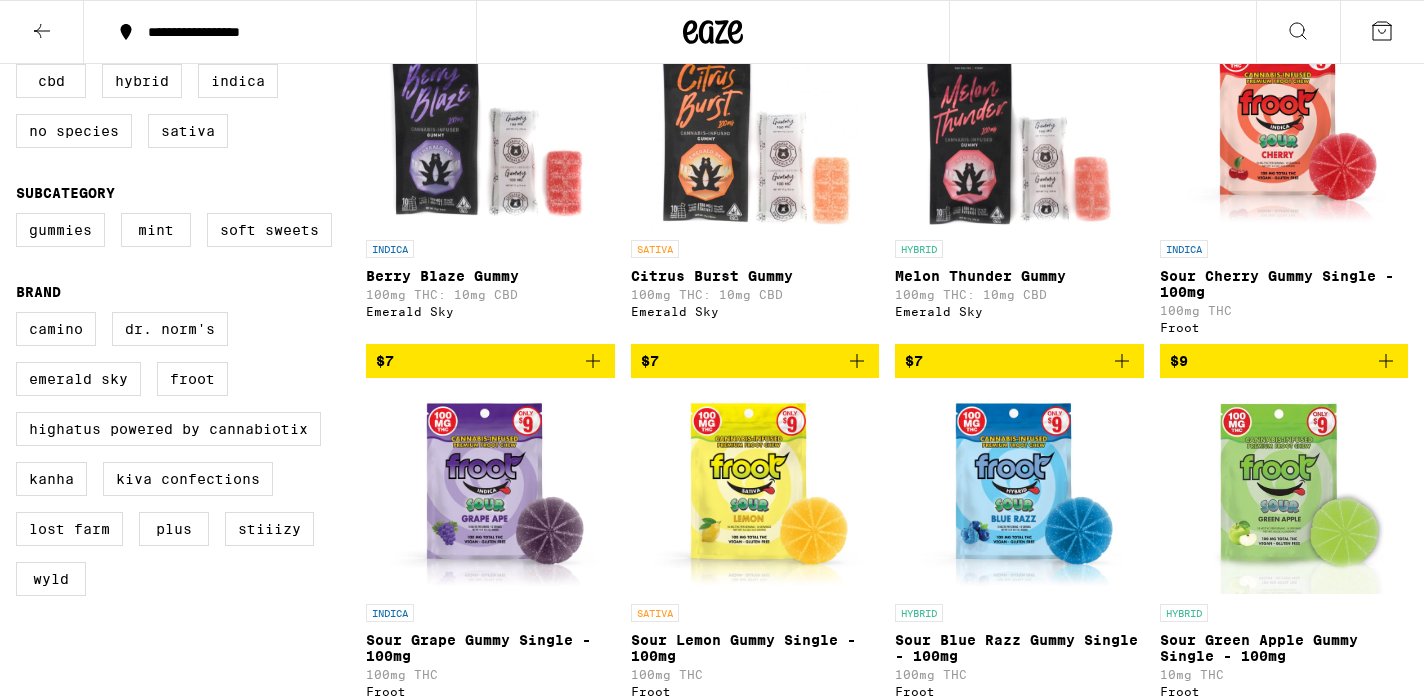 scroll, scrollTop: 248, scrollLeft: 0, axis: vertical 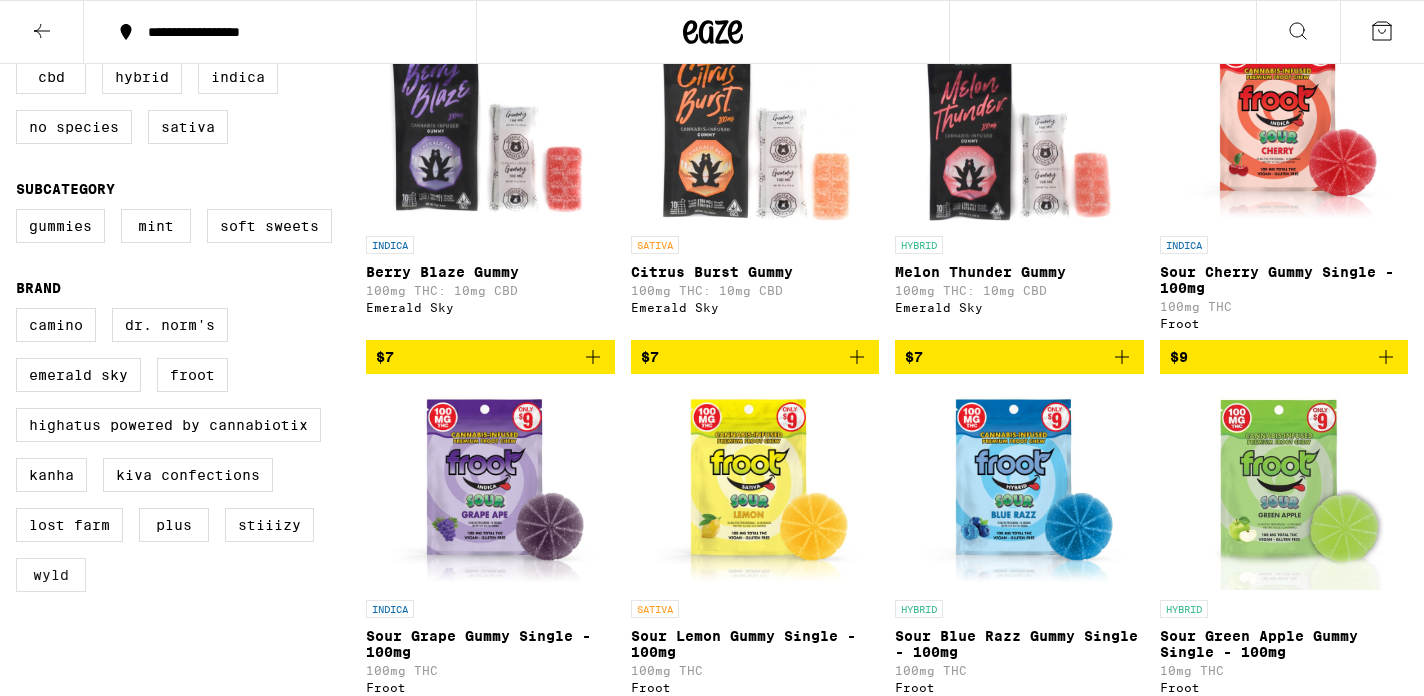 click on "WYLD" at bounding box center [51, 575] 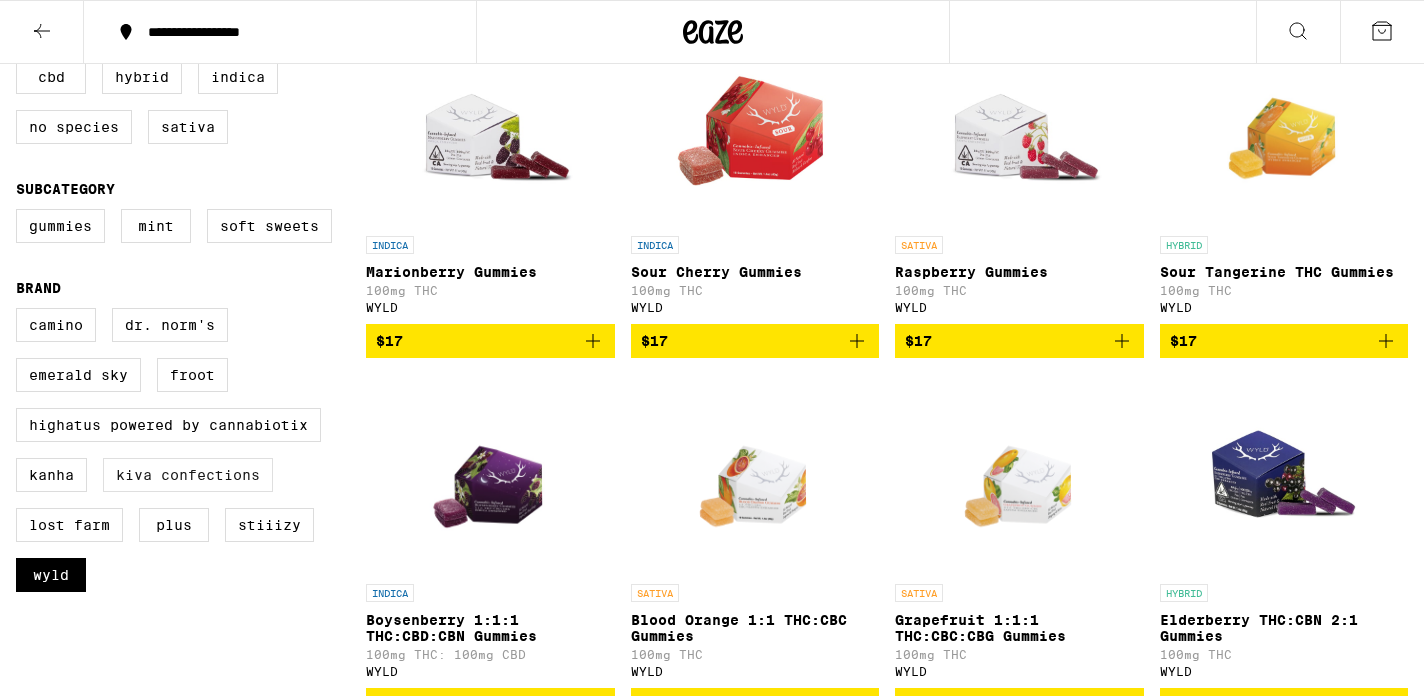 click on "Kiva Confections" at bounding box center [188, 475] 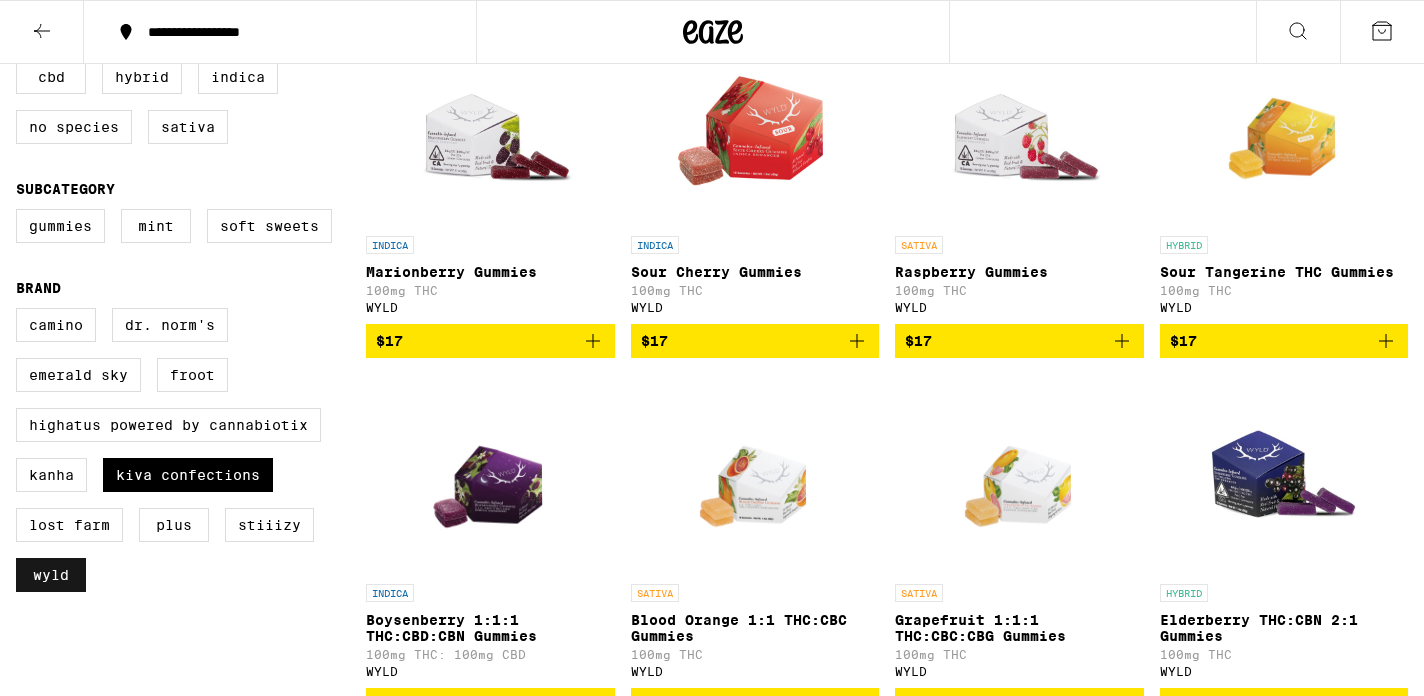 click on "WYLD" at bounding box center (51, 575) 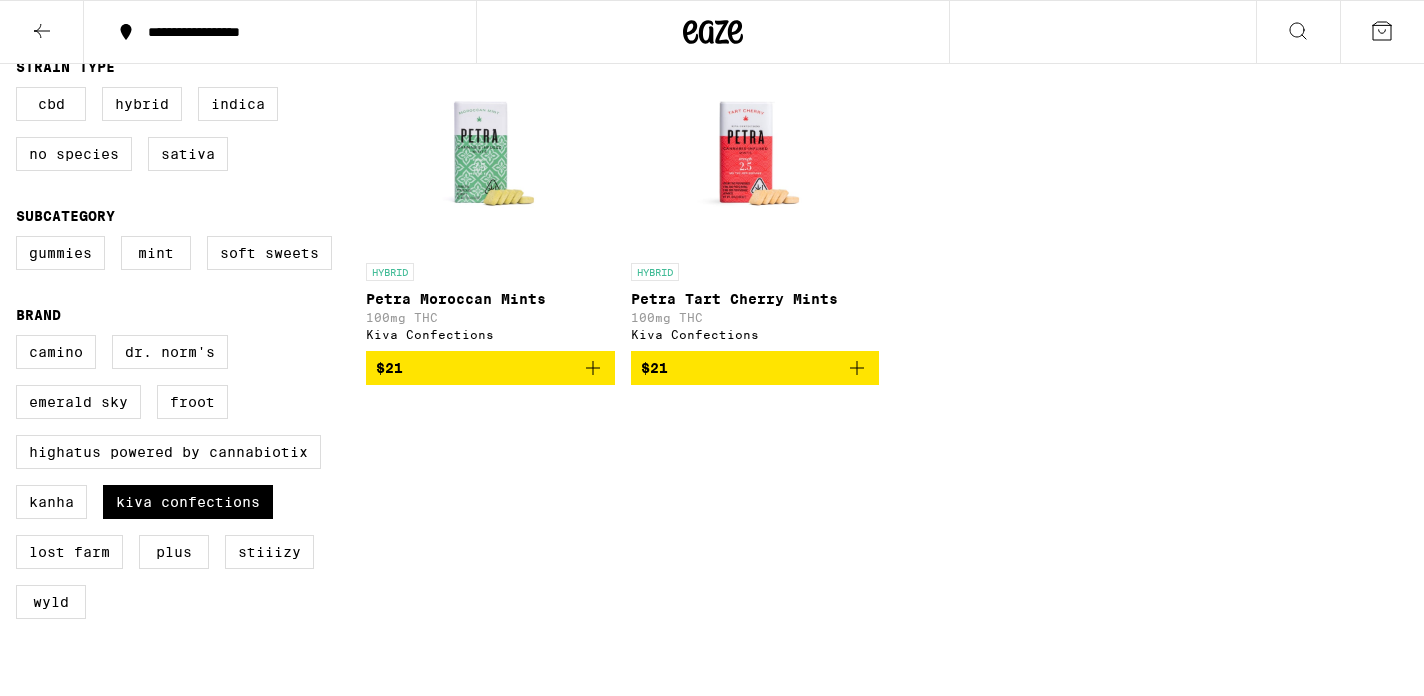 scroll, scrollTop: 228, scrollLeft: 0, axis: vertical 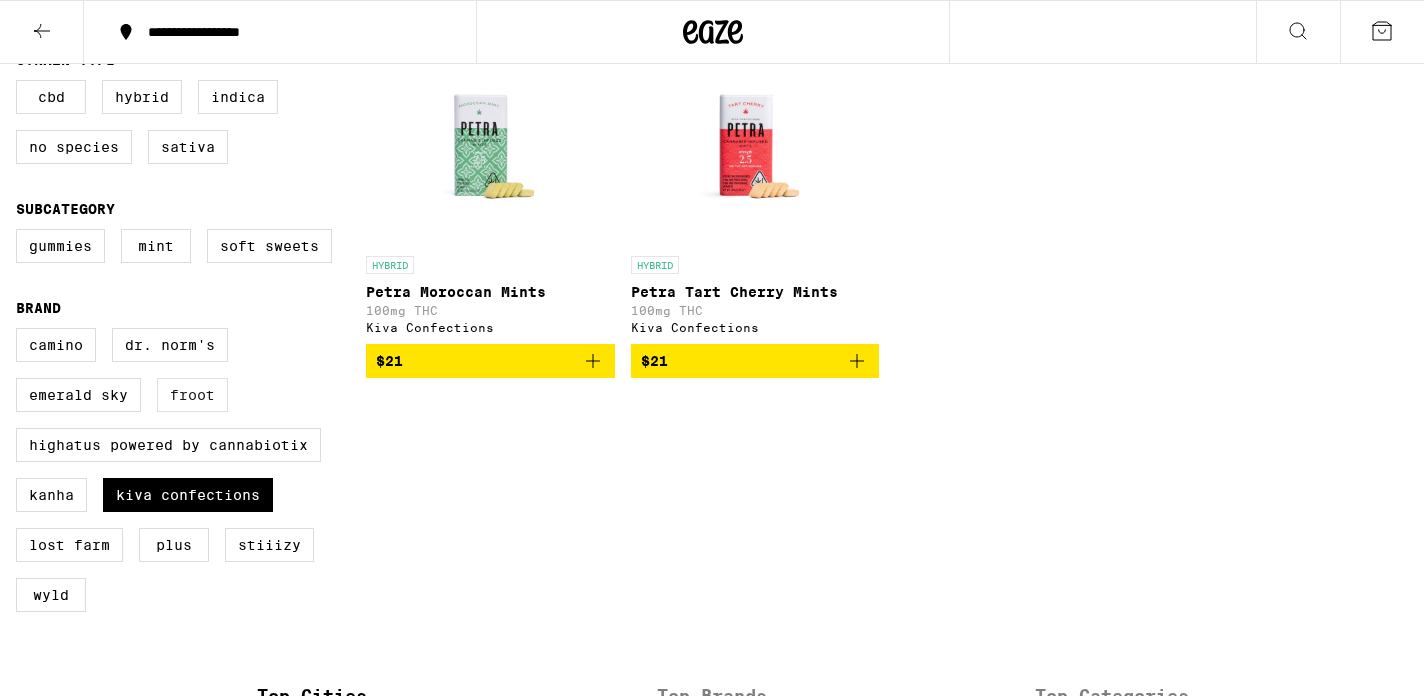 click on "Froot" at bounding box center [192, 395] 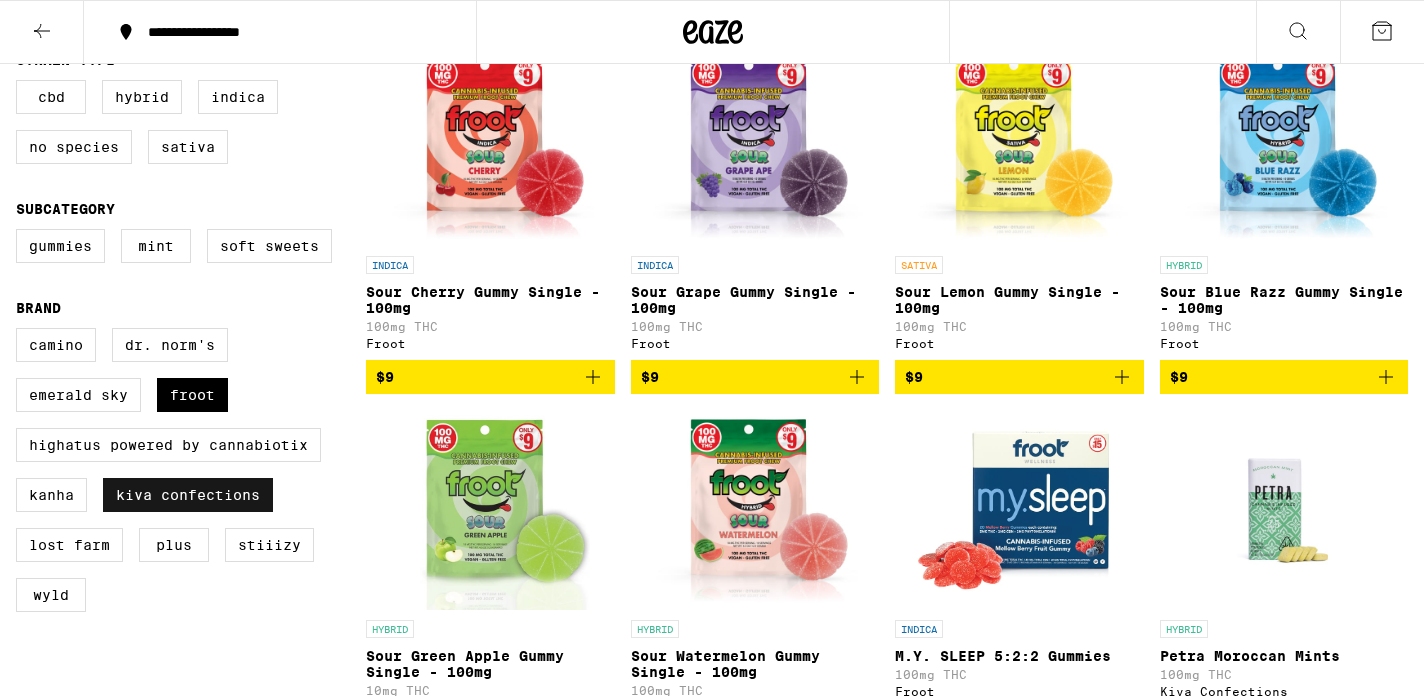 click on "Kiva Confections" at bounding box center [188, 495] 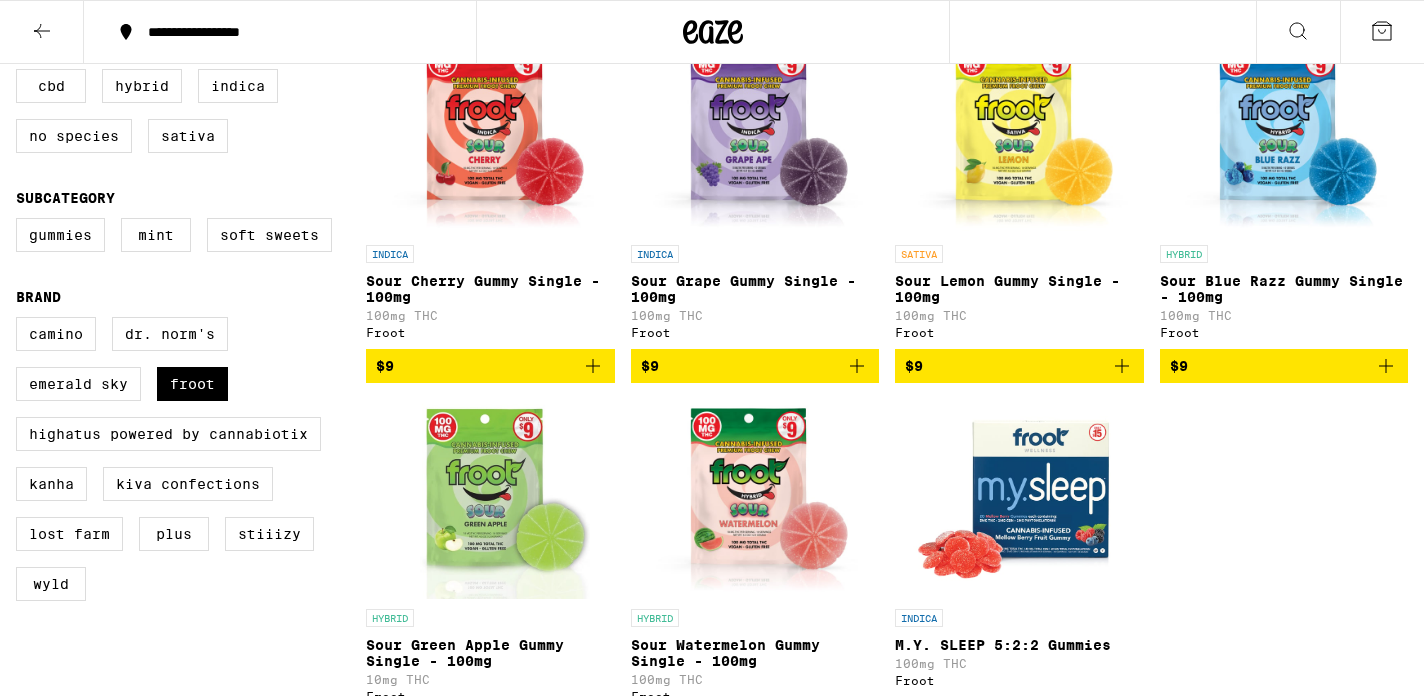 scroll, scrollTop: 237, scrollLeft: 0, axis: vertical 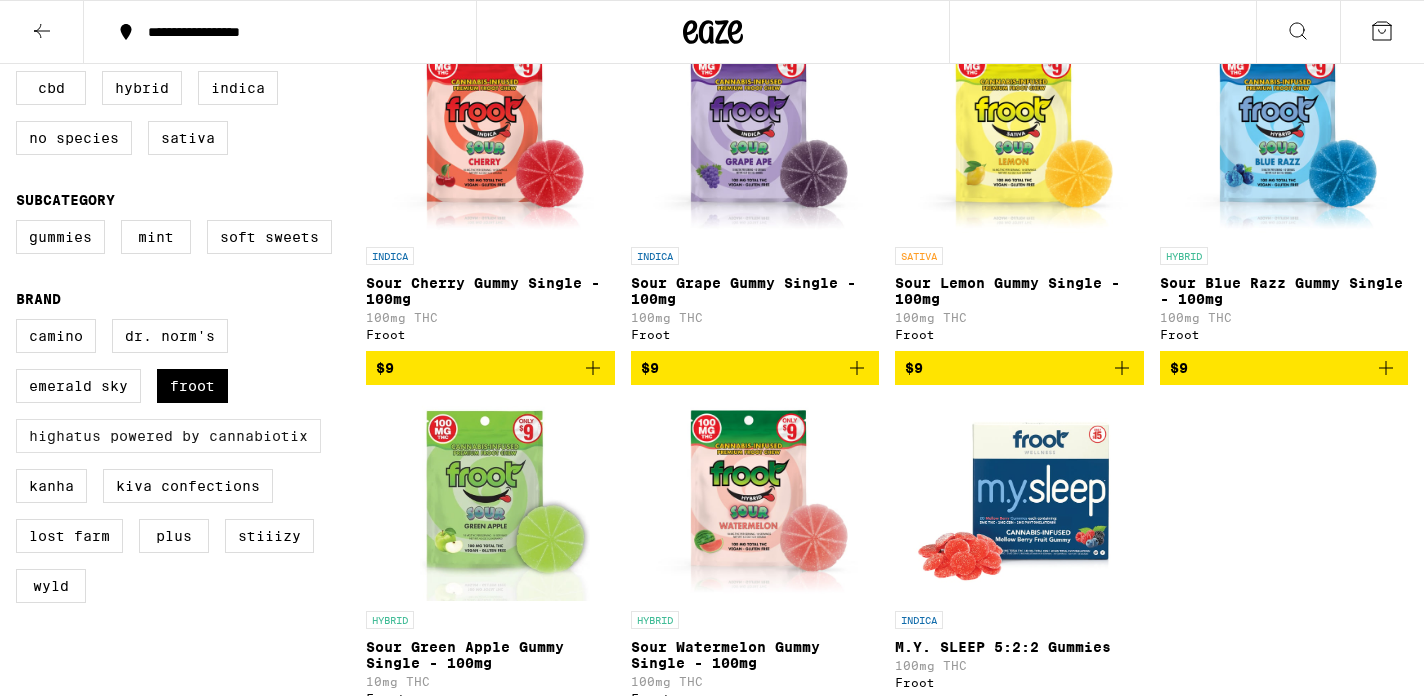 click on "Highatus Powered by Cannabiotix" at bounding box center [168, 436] 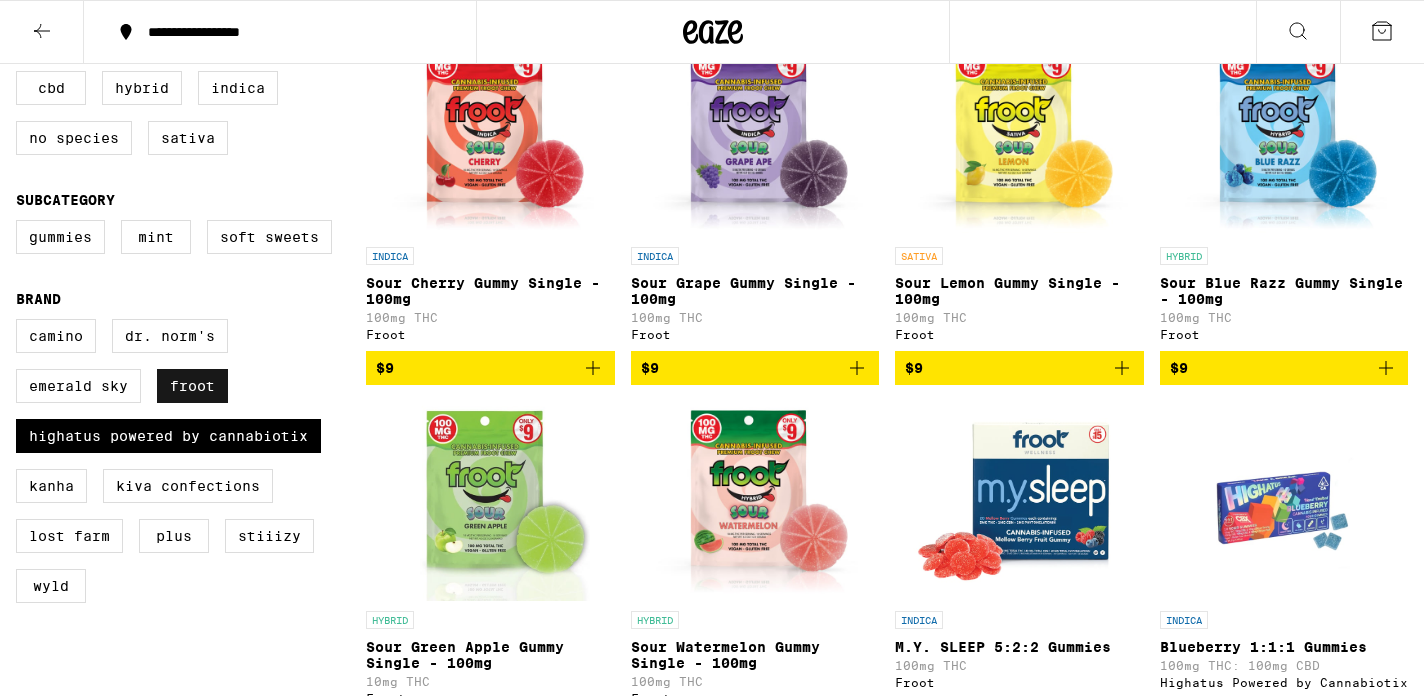 click on "Froot" at bounding box center (192, 386) 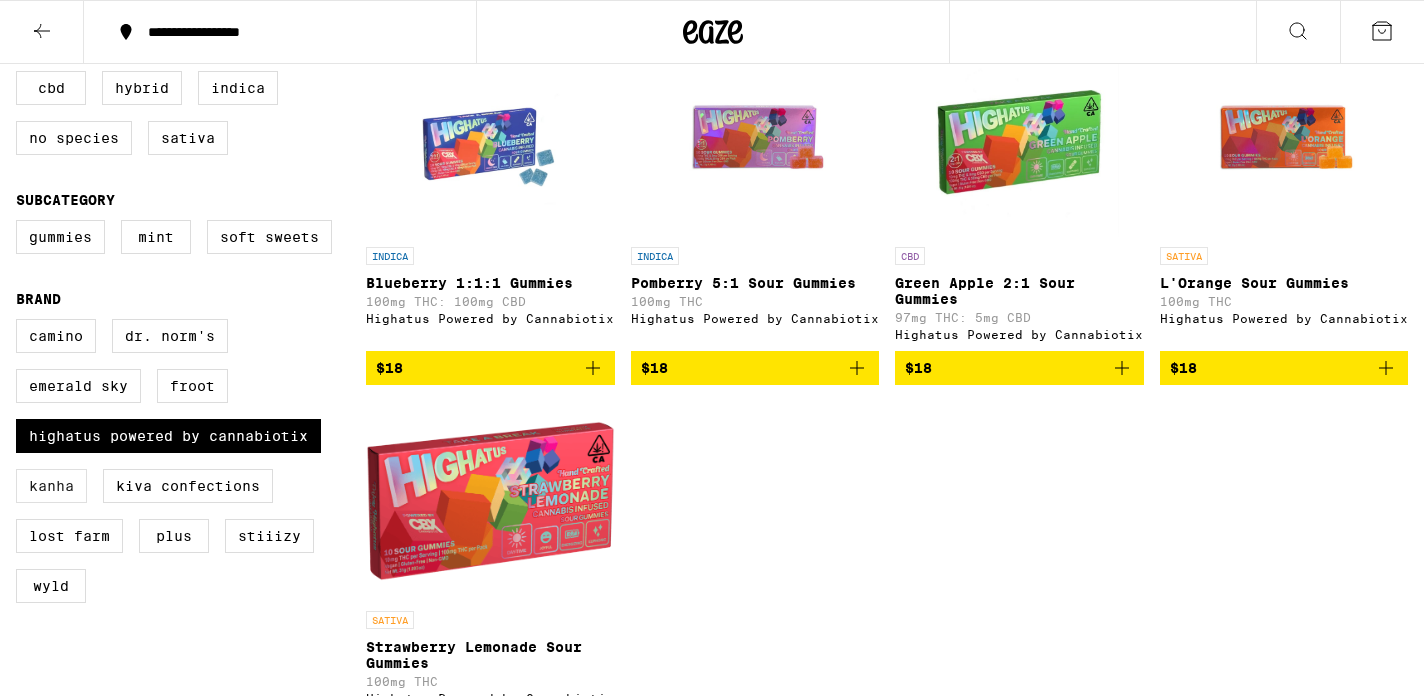 click on "Kanha" at bounding box center (51, 486) 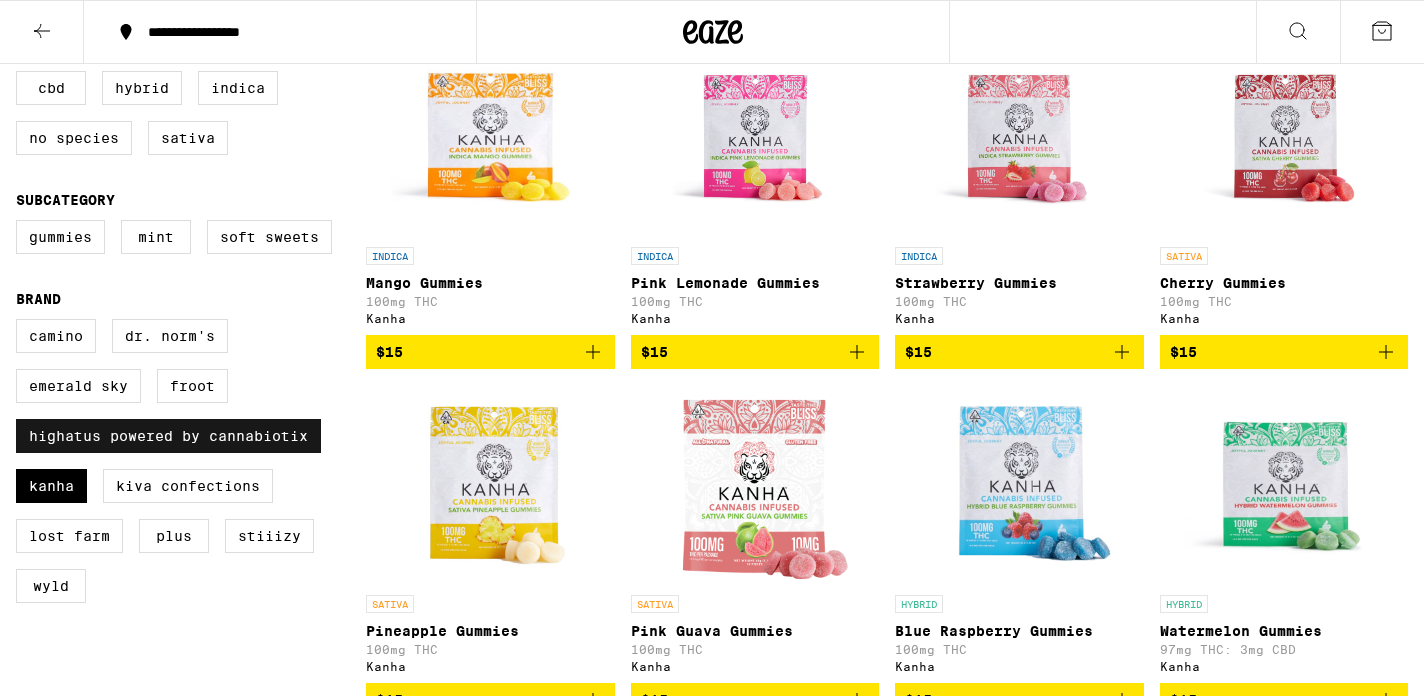 click on "Highatus Powered by Cannabiotix" at bounding box center (168, 436) 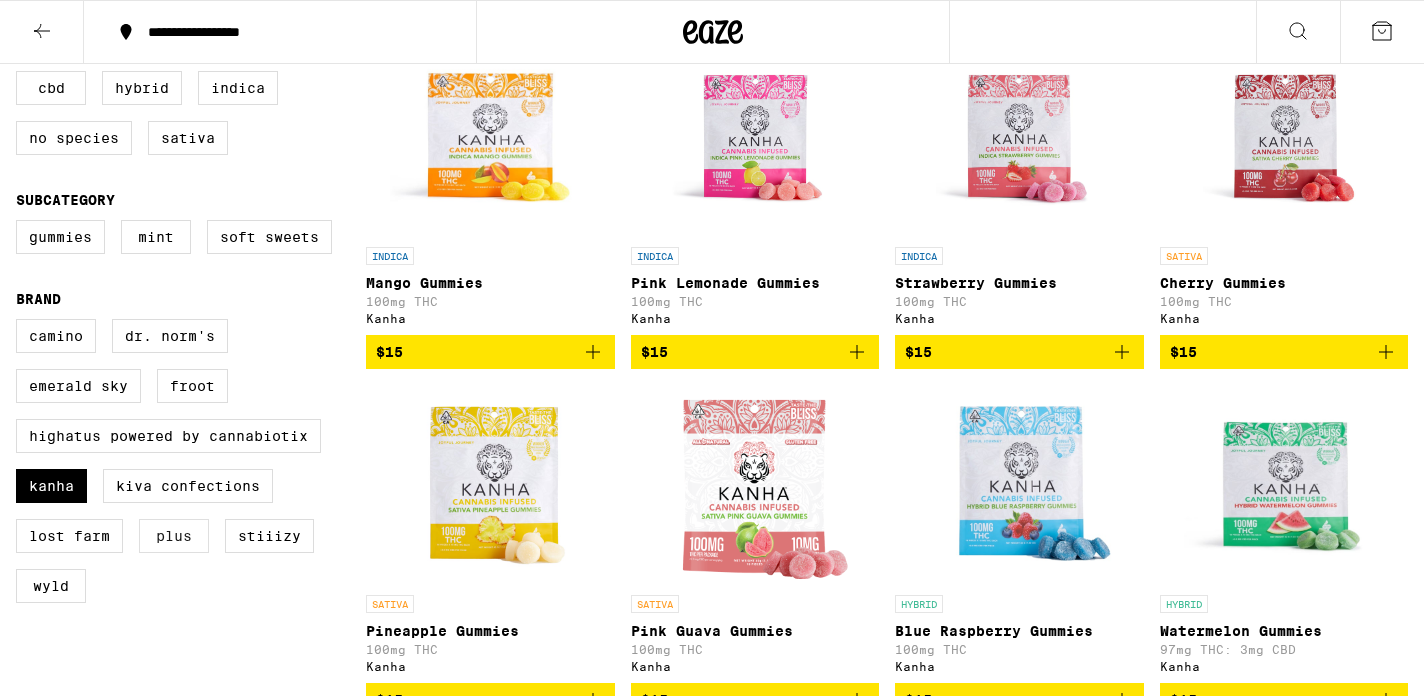 click on "PLUS" at bounding box center [174, 536] 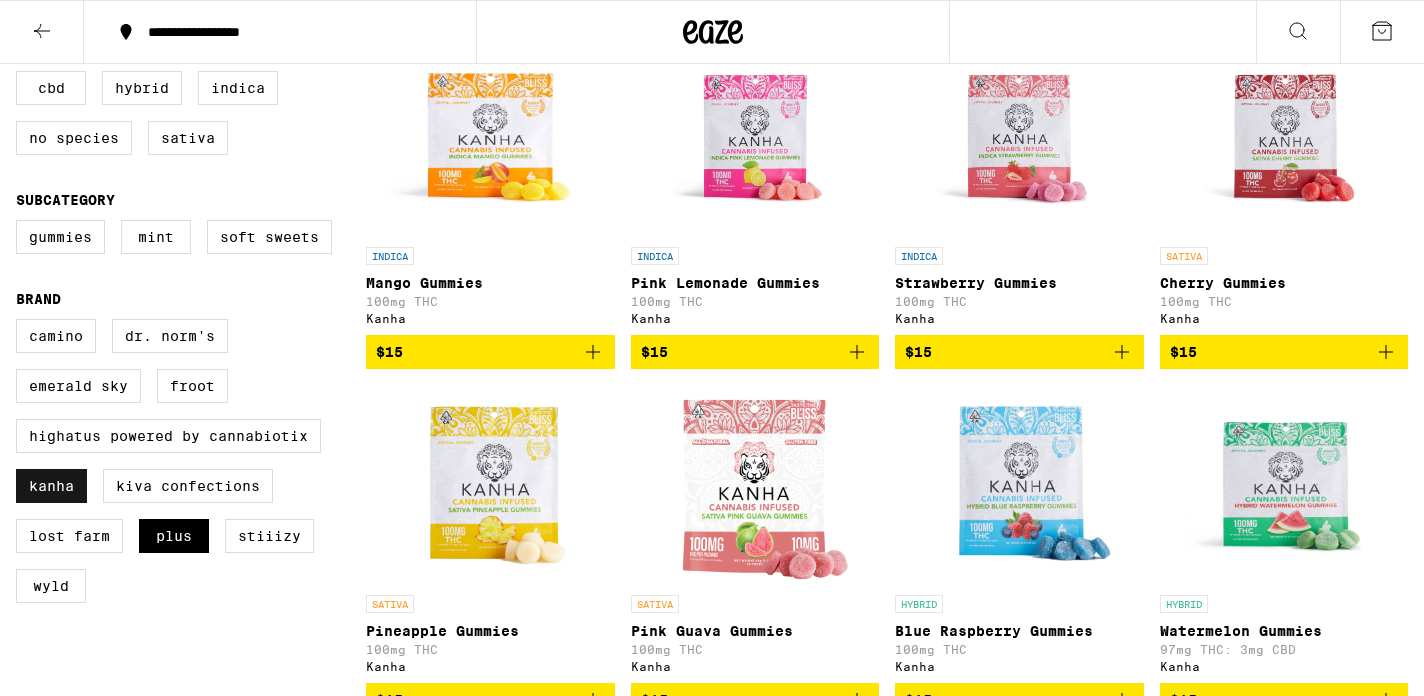 click on "Kanha" at bounding box center (51, 486) 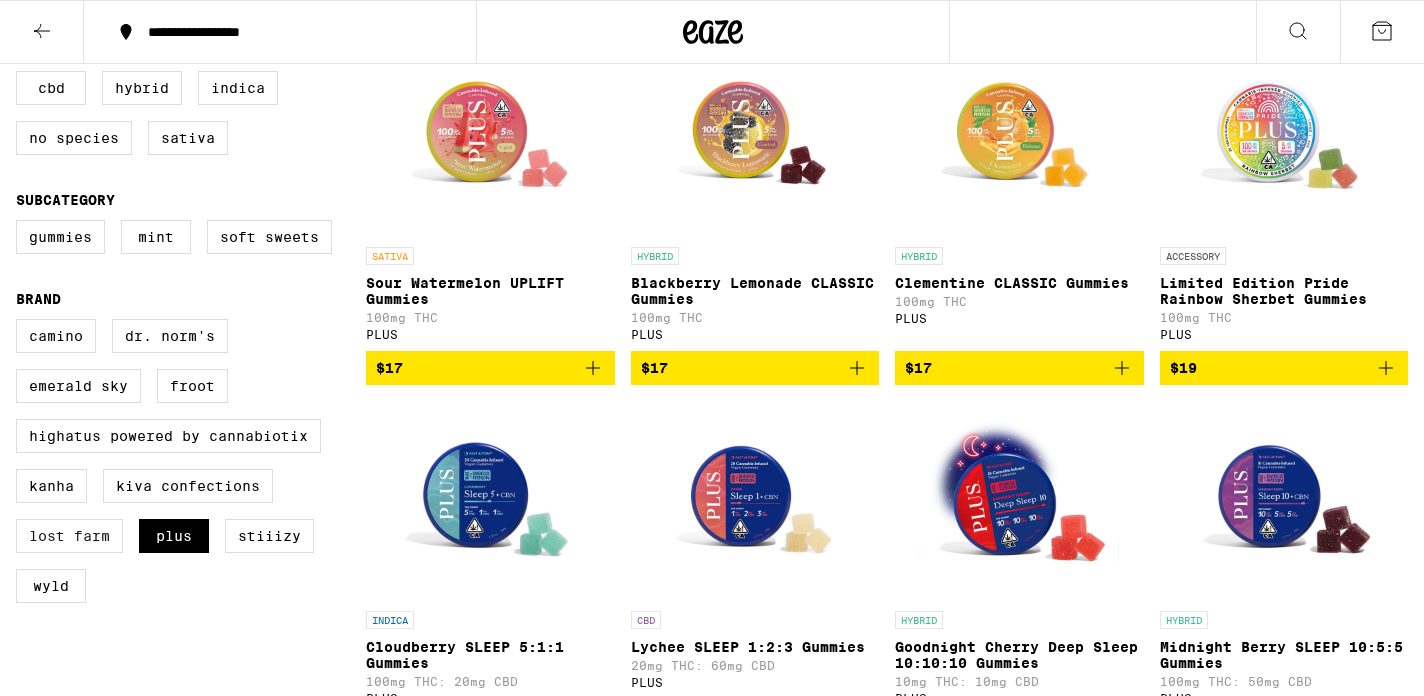 click on "Lost Farm" at bounding box center [69, 536] 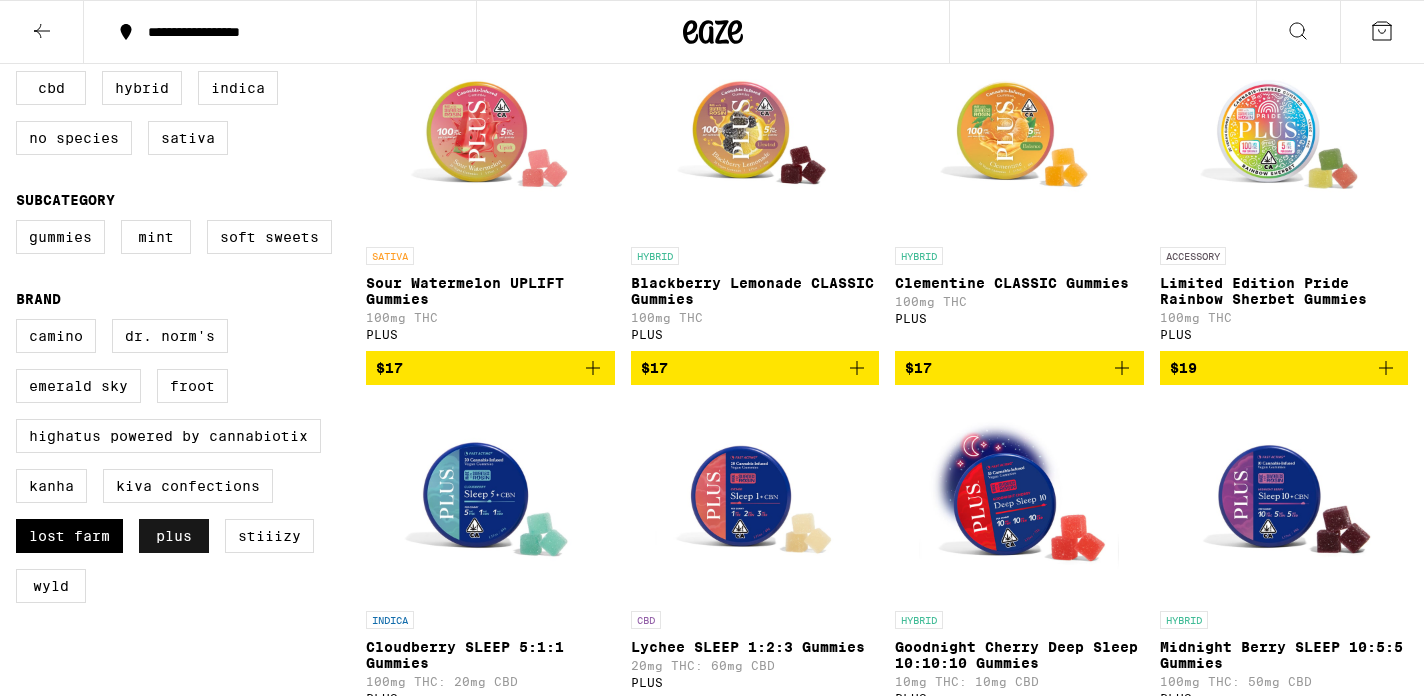 click on "PLUS" at bounding box center [174, 536] 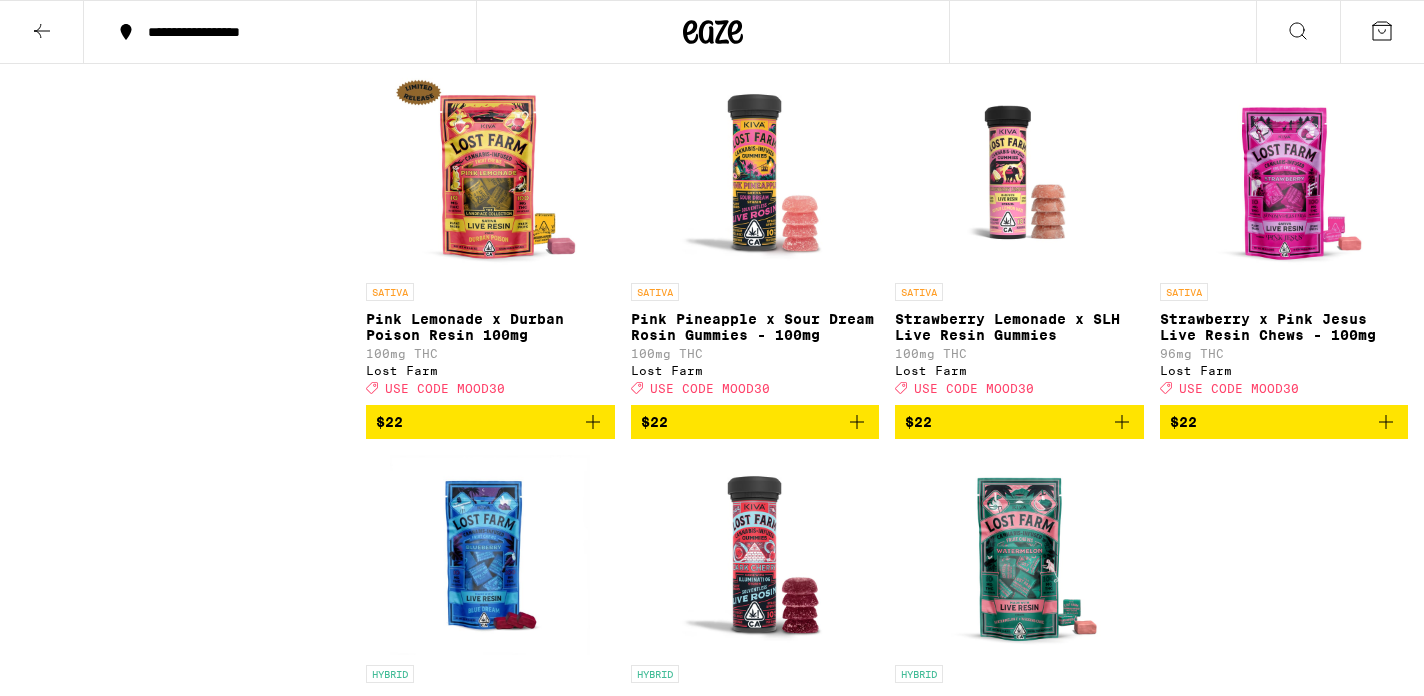 scroll, scrollTop: 951, scrollLeft: 0, axis: vertical 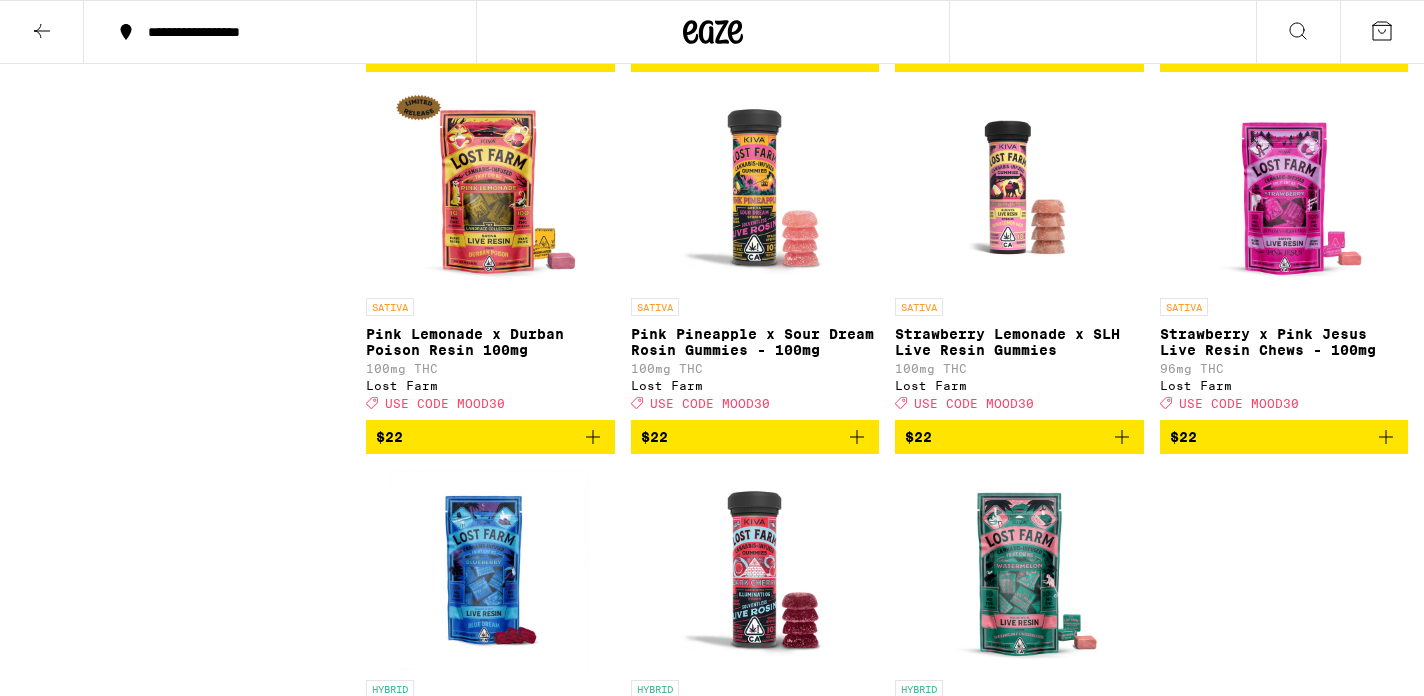 click on "Pink Lemonade x Durban Poison Resin 100mg" at bounding box center (490, 342) 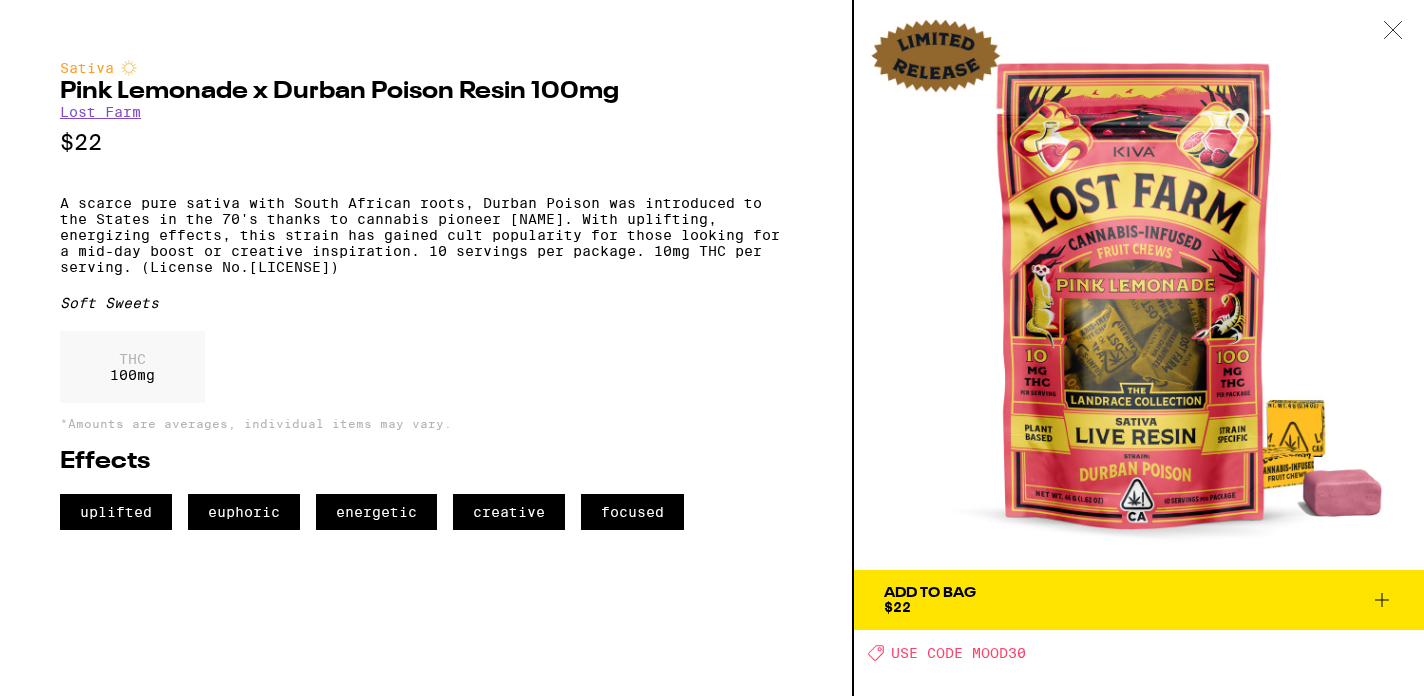 click on "Pink Lemonade x Durban Poison Resin 100mg" at bounding box center [426, 92] 